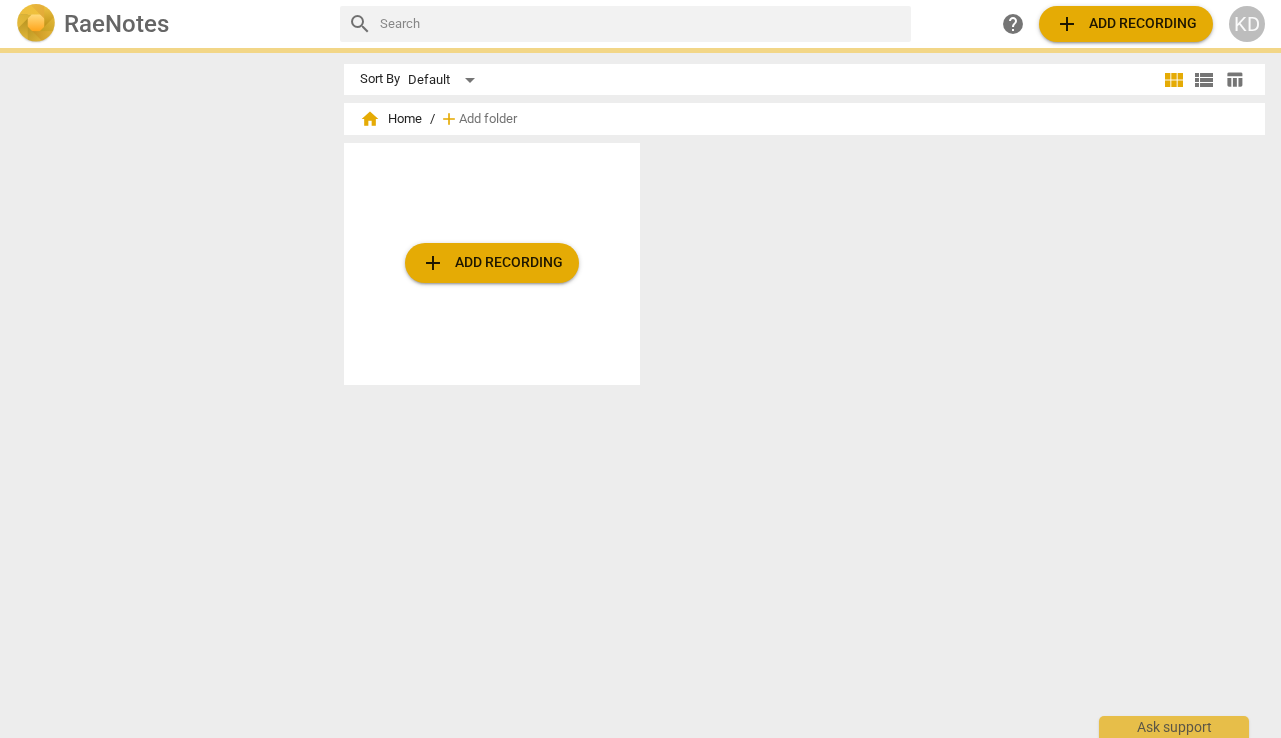 scroll, scrollTop: 0, scrollLeft: 0, axis: both 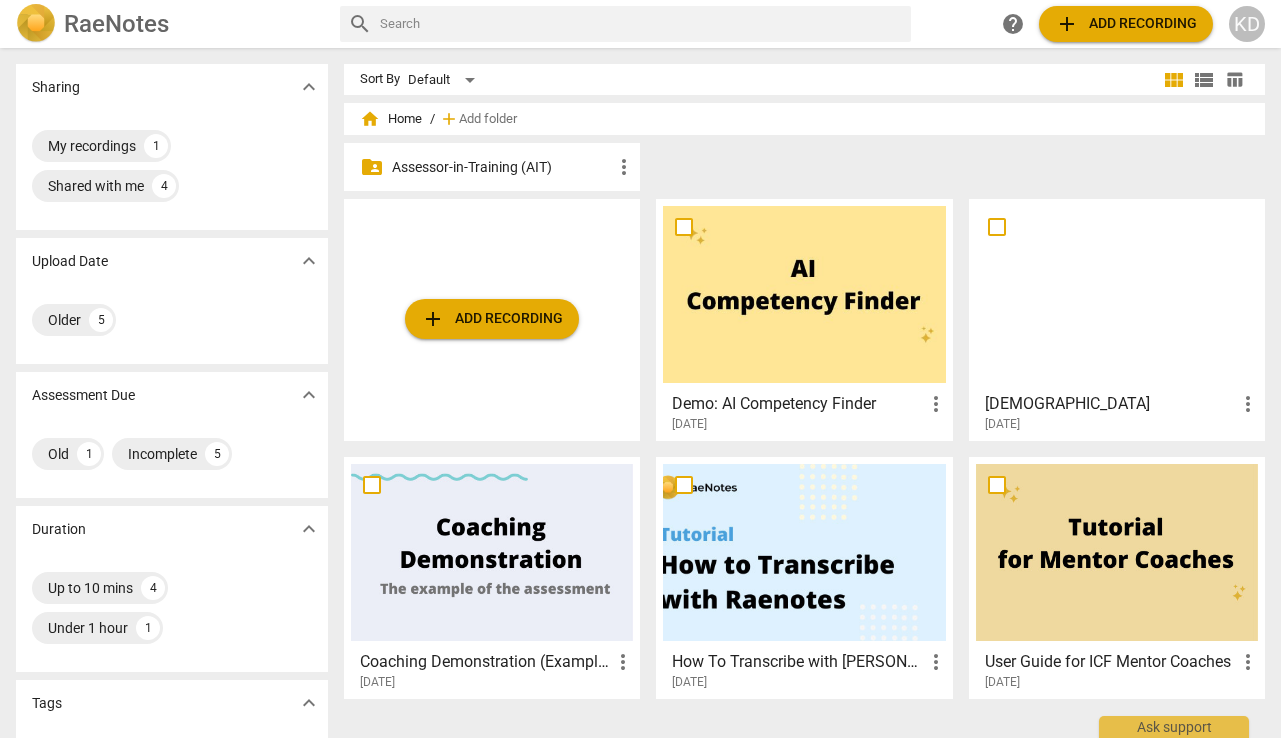 click on "Assessor-in-Training (AIT)" at bounding box center (502, 167) 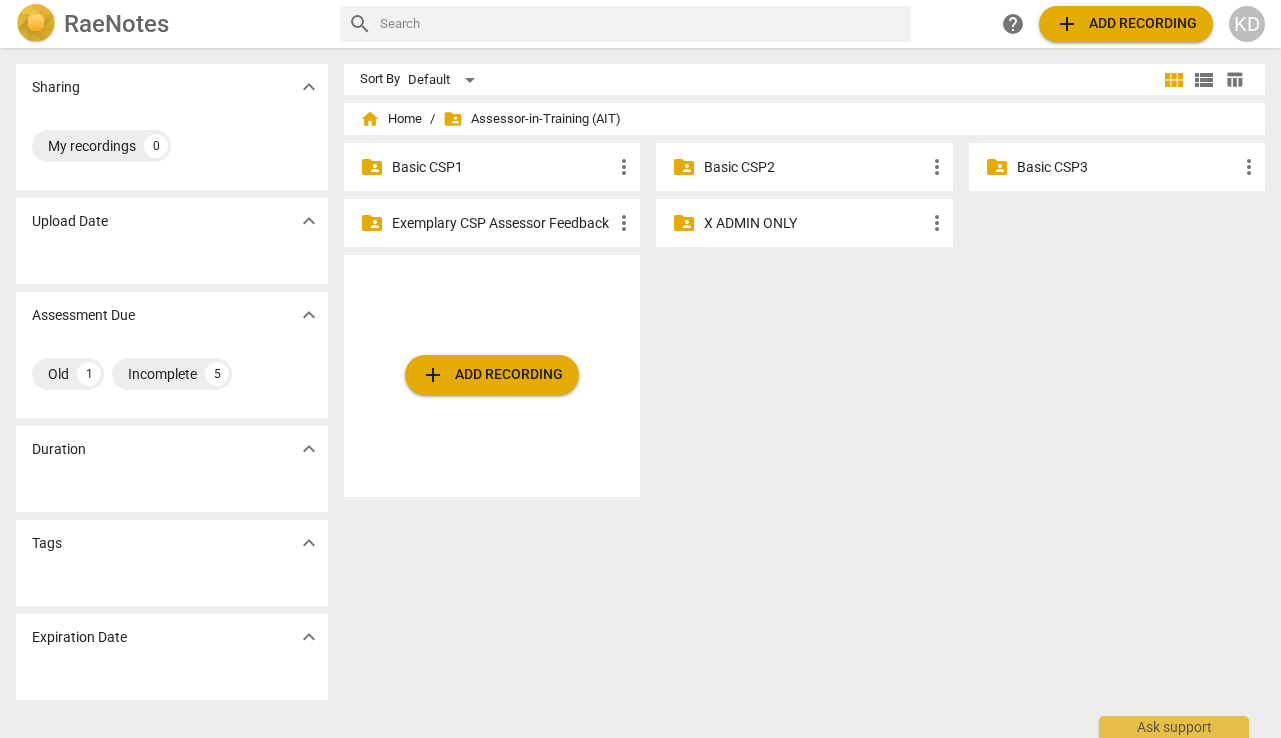 click on "Basic CSP1" at bounding box center (502, 167) 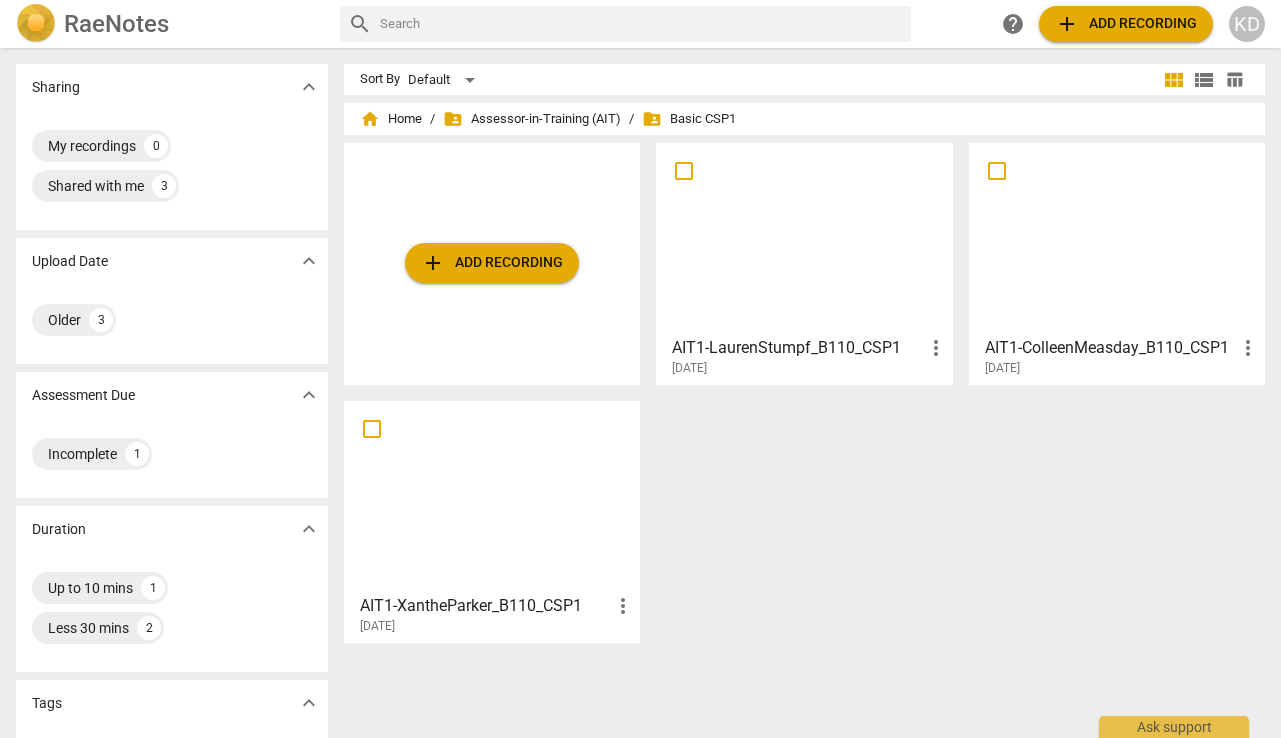 click at bounding box center [1117, 238] 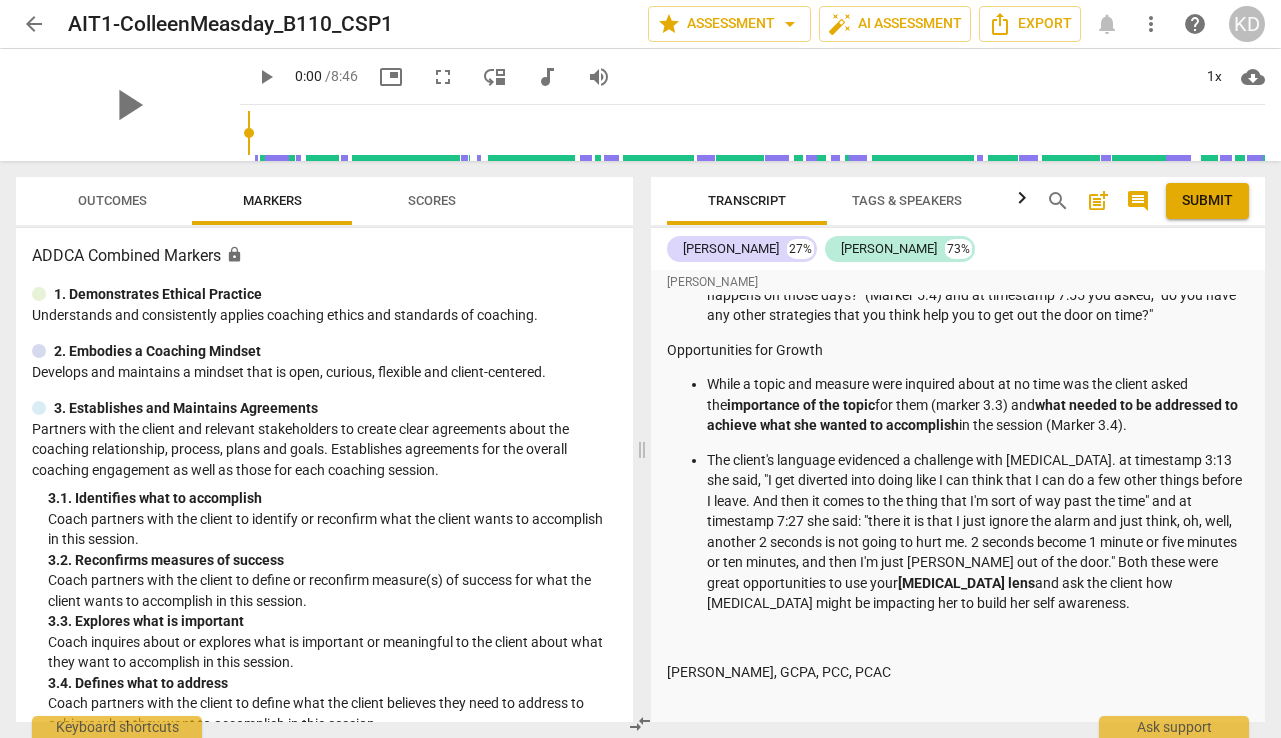 scroll, scrollTop: 436, scrollLeft: 0, axis: vertical 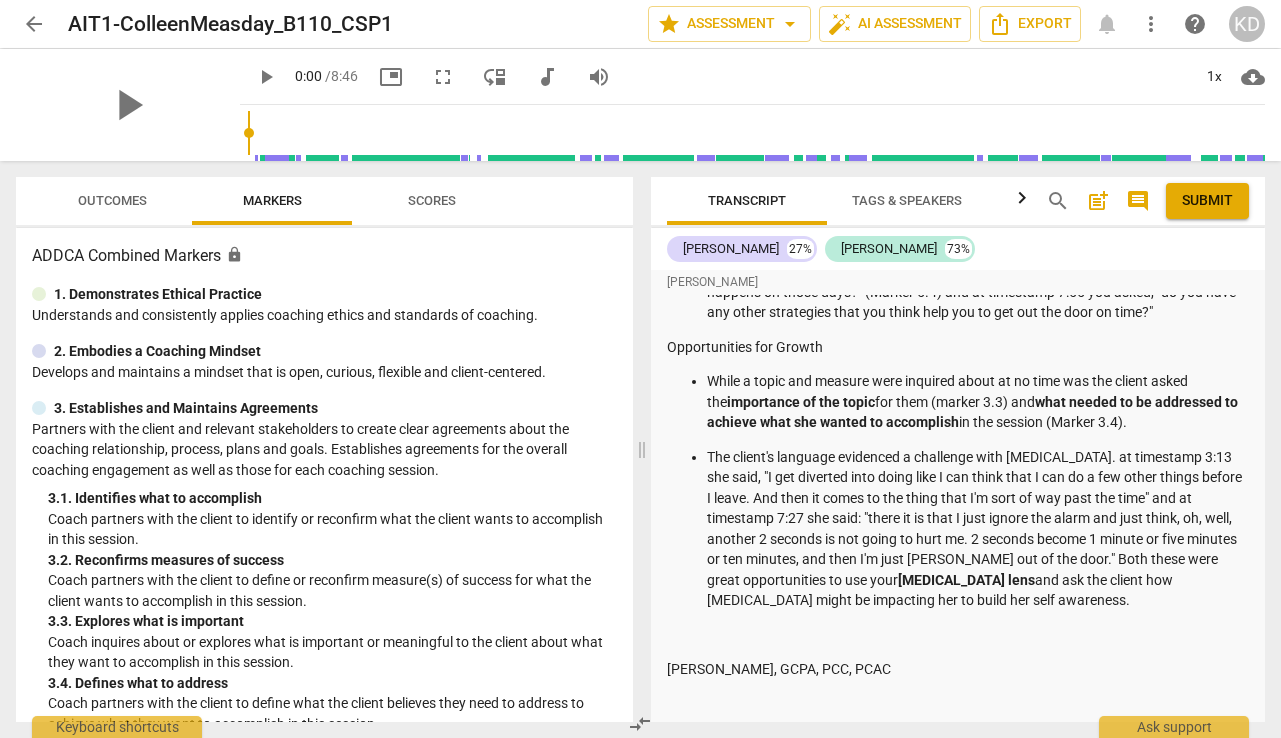 click on "Outcomes" at bounding box center (112, 200) 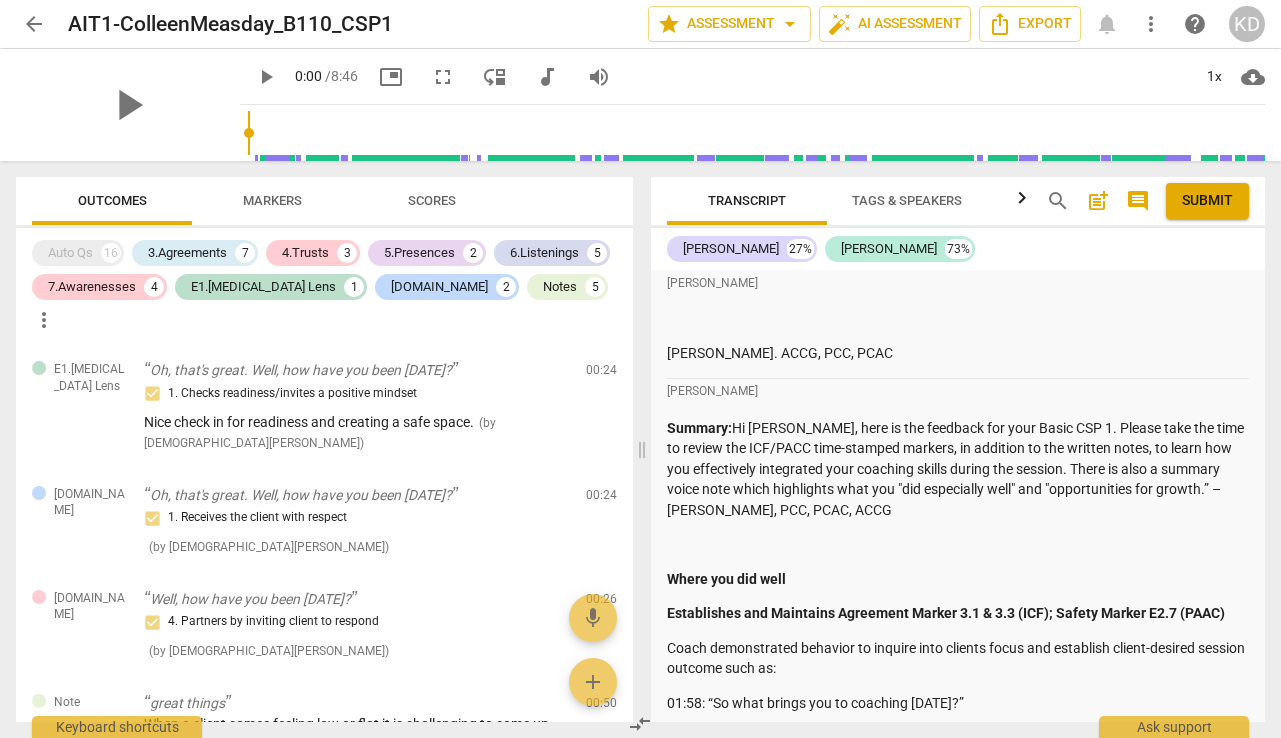 scroll, scrollTop: 2995, scrollLeft: 0, axis: vertical 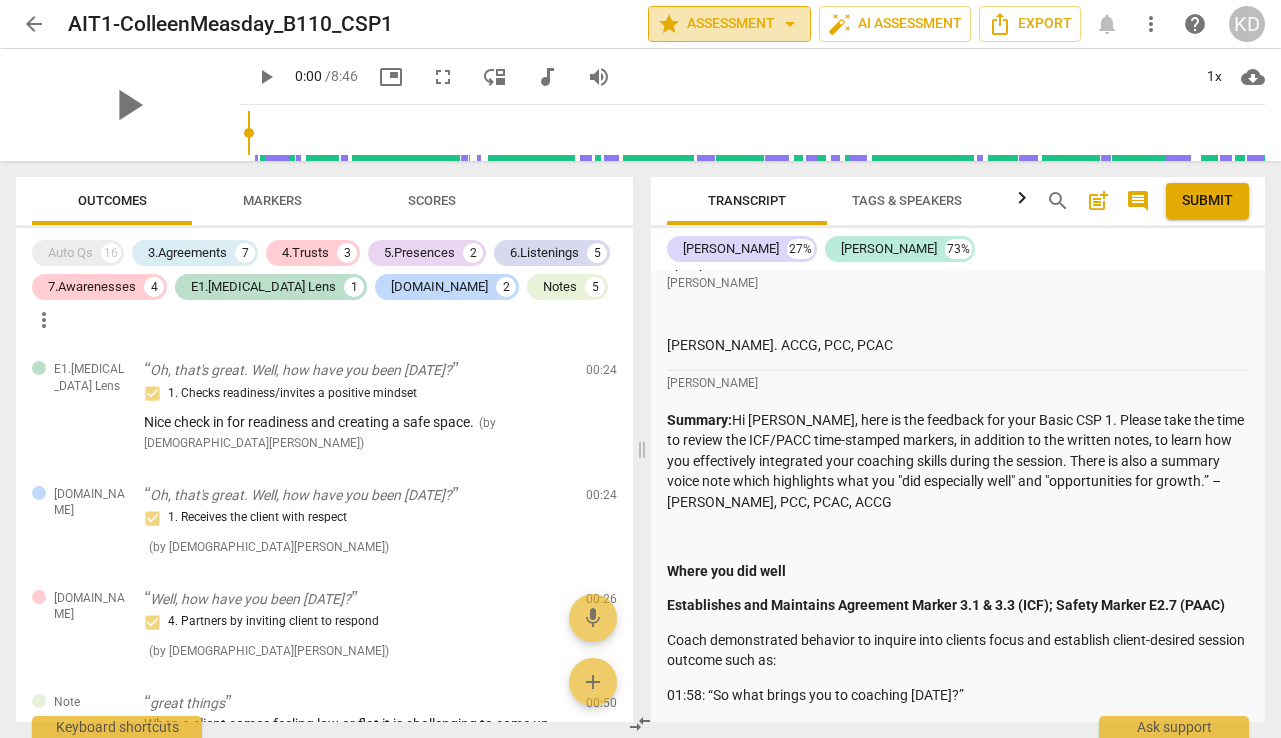 click on "star    Assessment   arrow_drop_down" at bounding box center (729, 24) 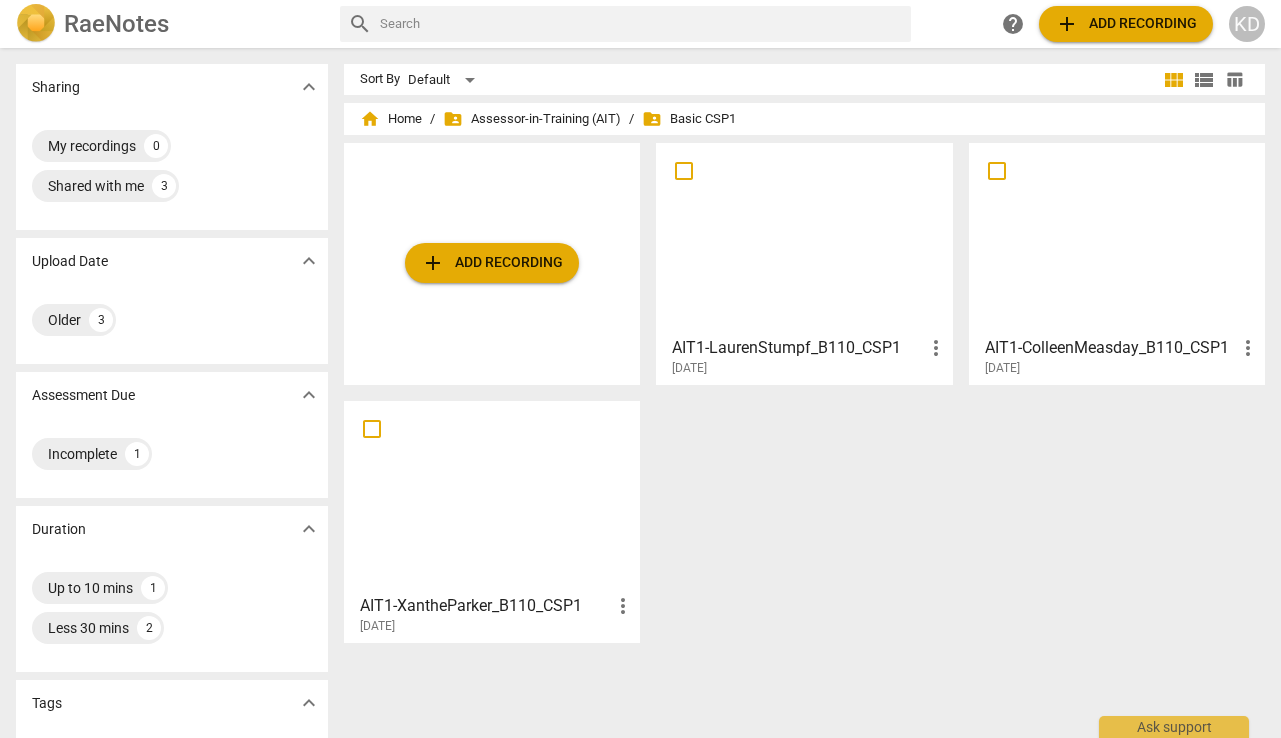 click at bounding box center (804, 238) 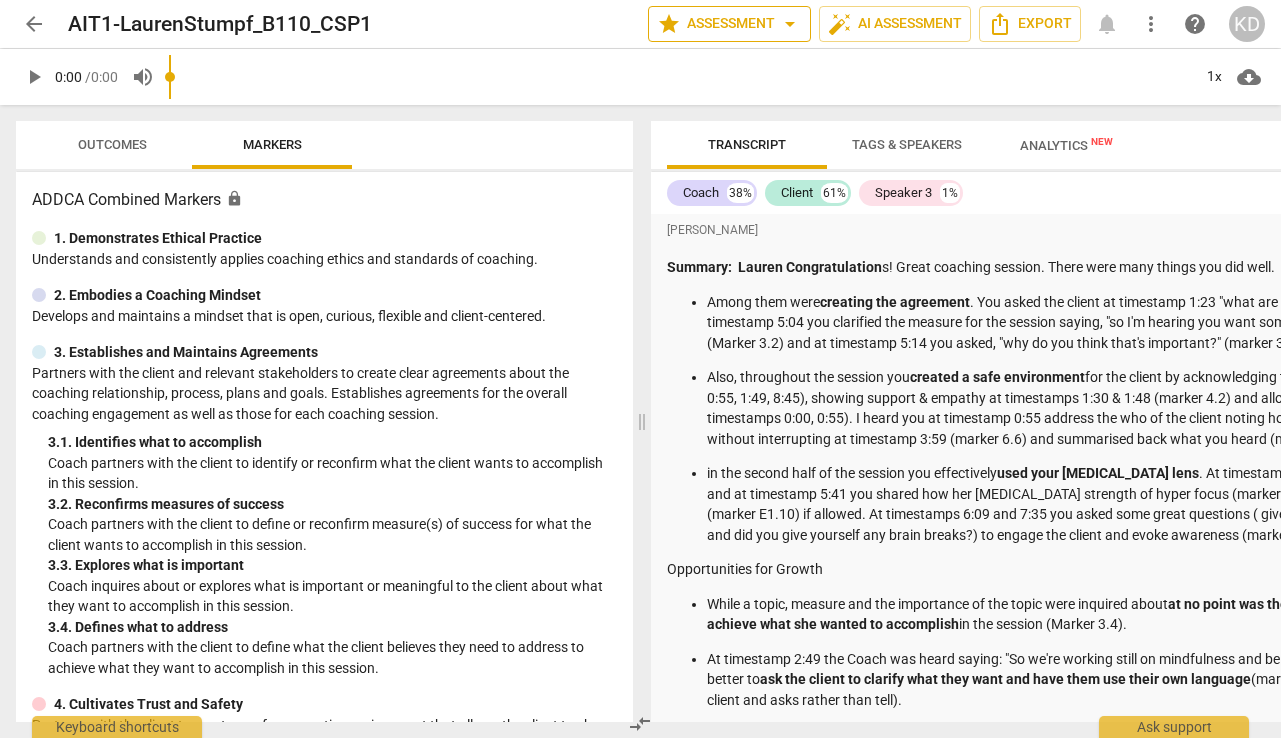 click on "star    Assessment   arrow_drop_down" at bounding box center [729, 24] 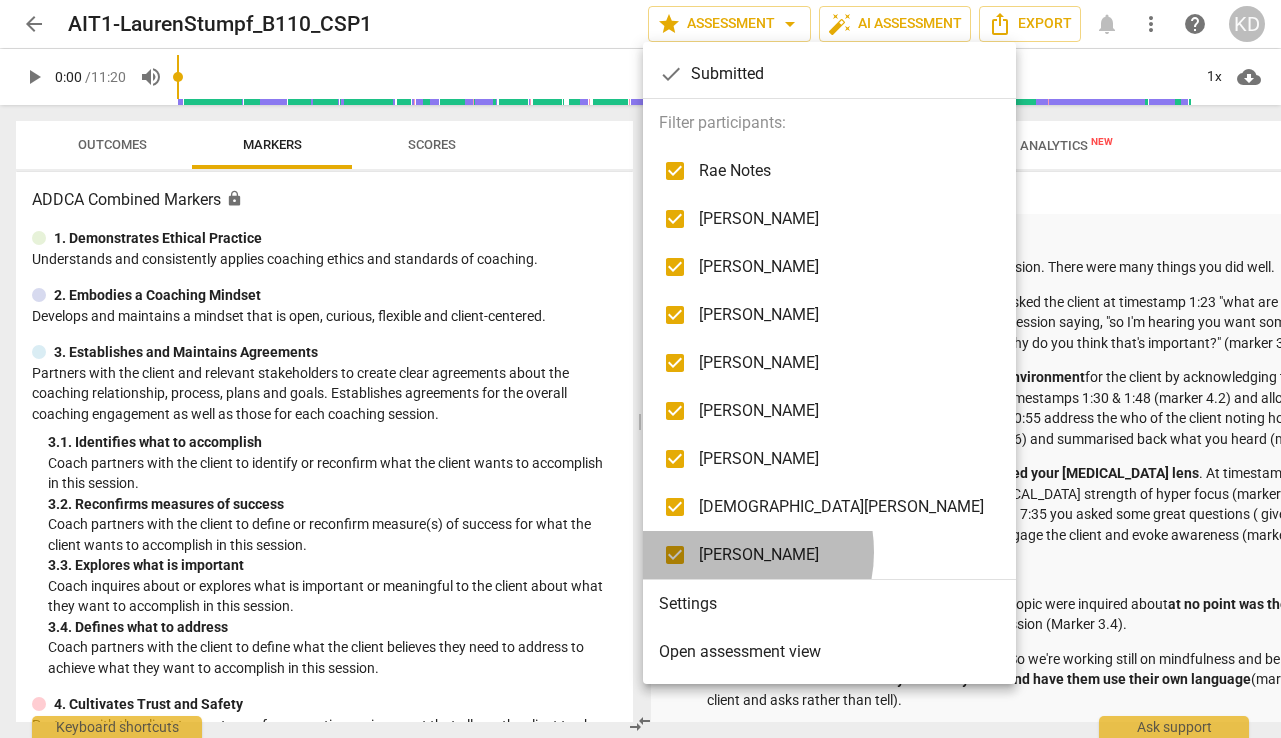 click on "[PERSON_NAME]" at bounding box center [841, 555] 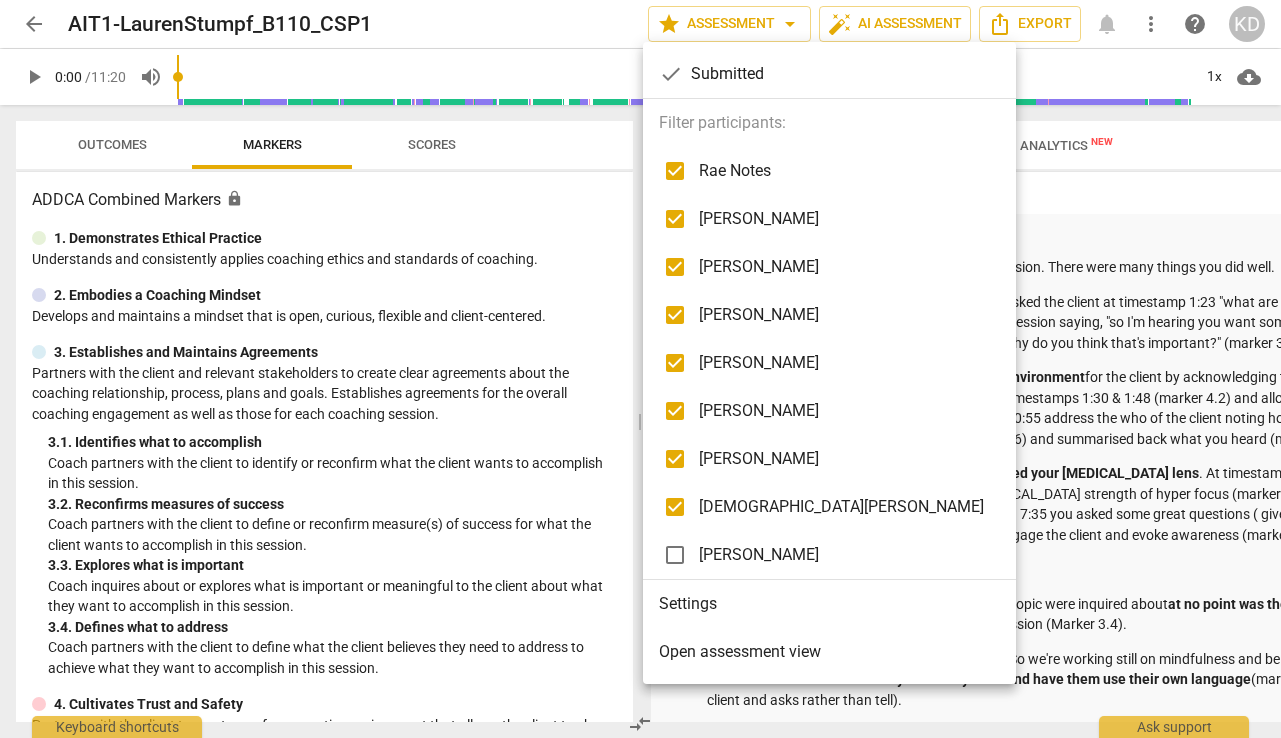 click at bounding box center [675, 555] 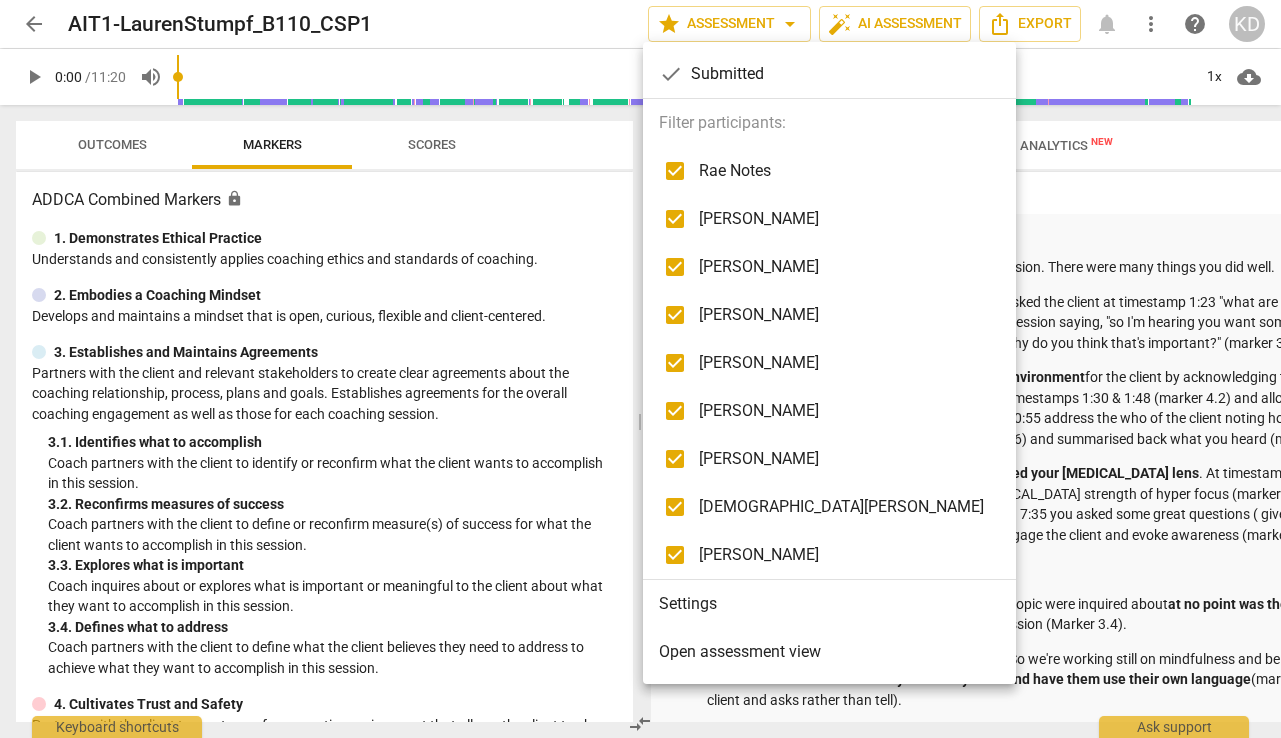 click at bounding box center (640, 369) 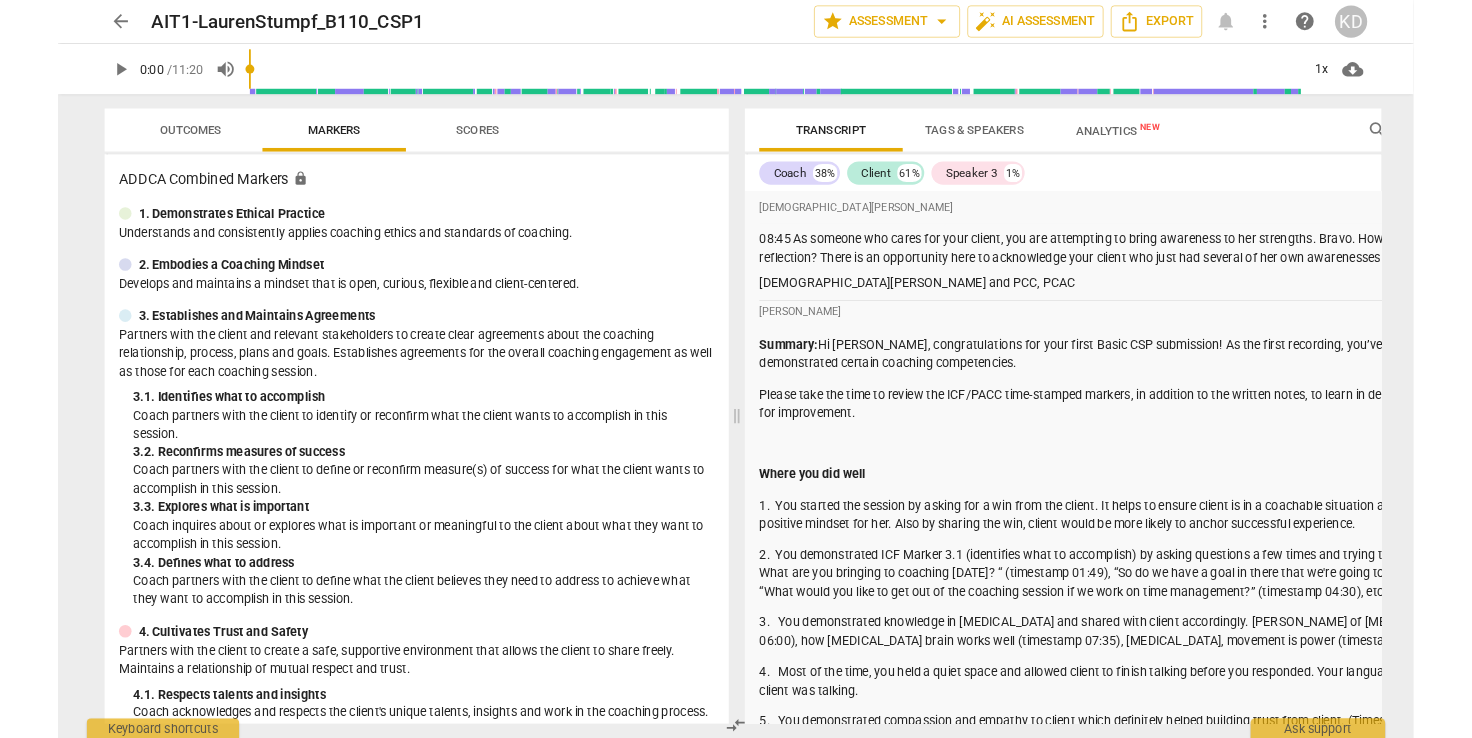 scroll, scrollTop: 3124, scrollLeft: 0, axis: vertical 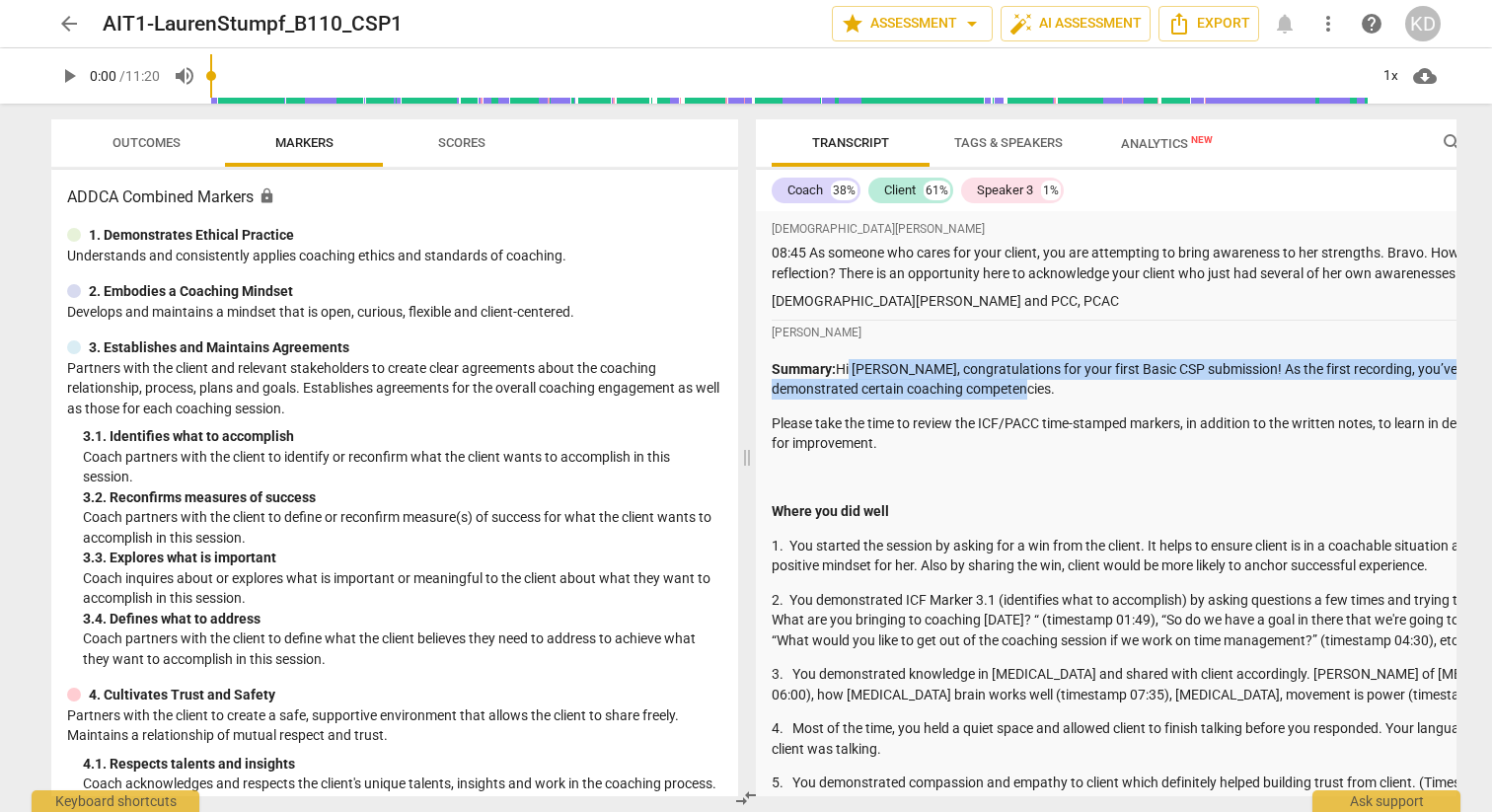 drag, startPoint x: 843, startPoint y: 368, endPoint x: 998, endPoint y: 396, distance: 157.50873 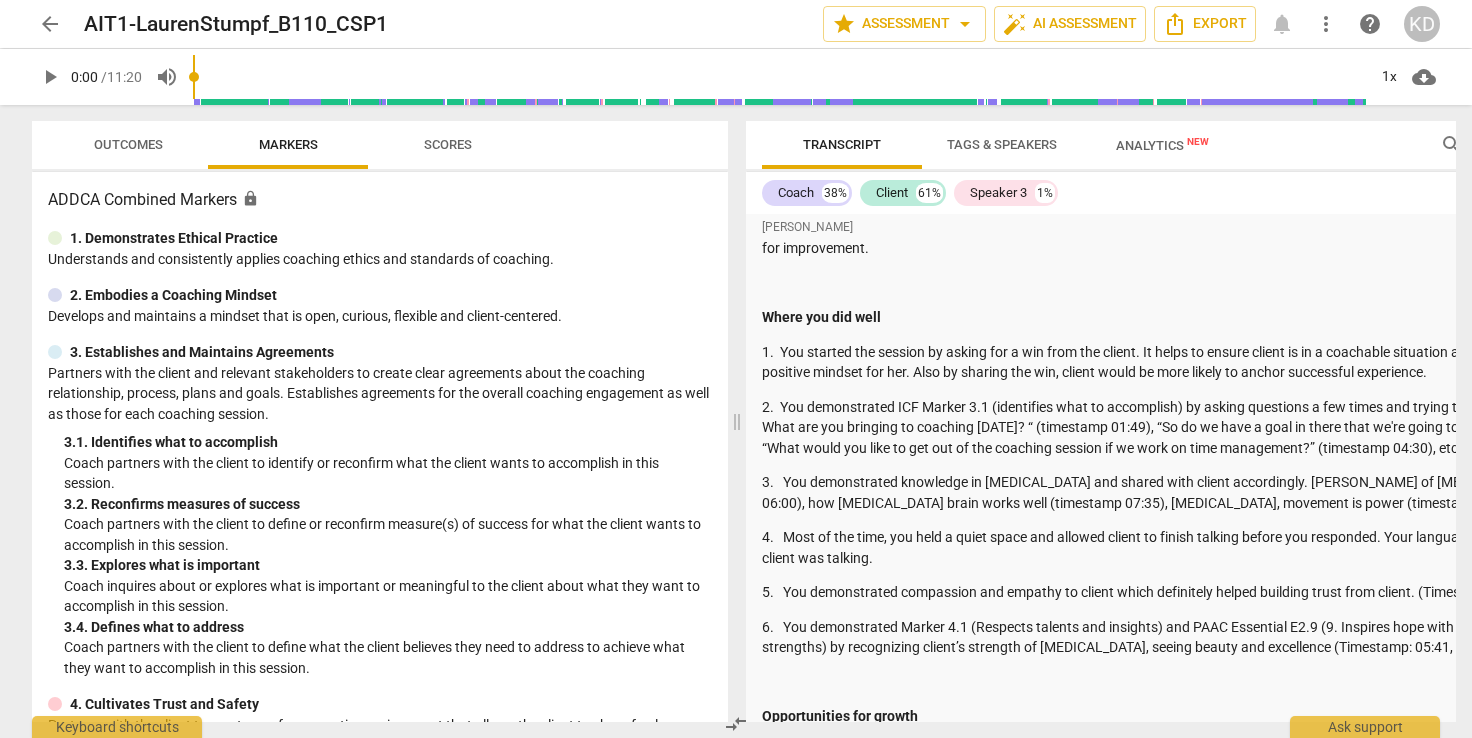 scroll, scrollTop: 3324, scrollLeft: 0, axis: vertical 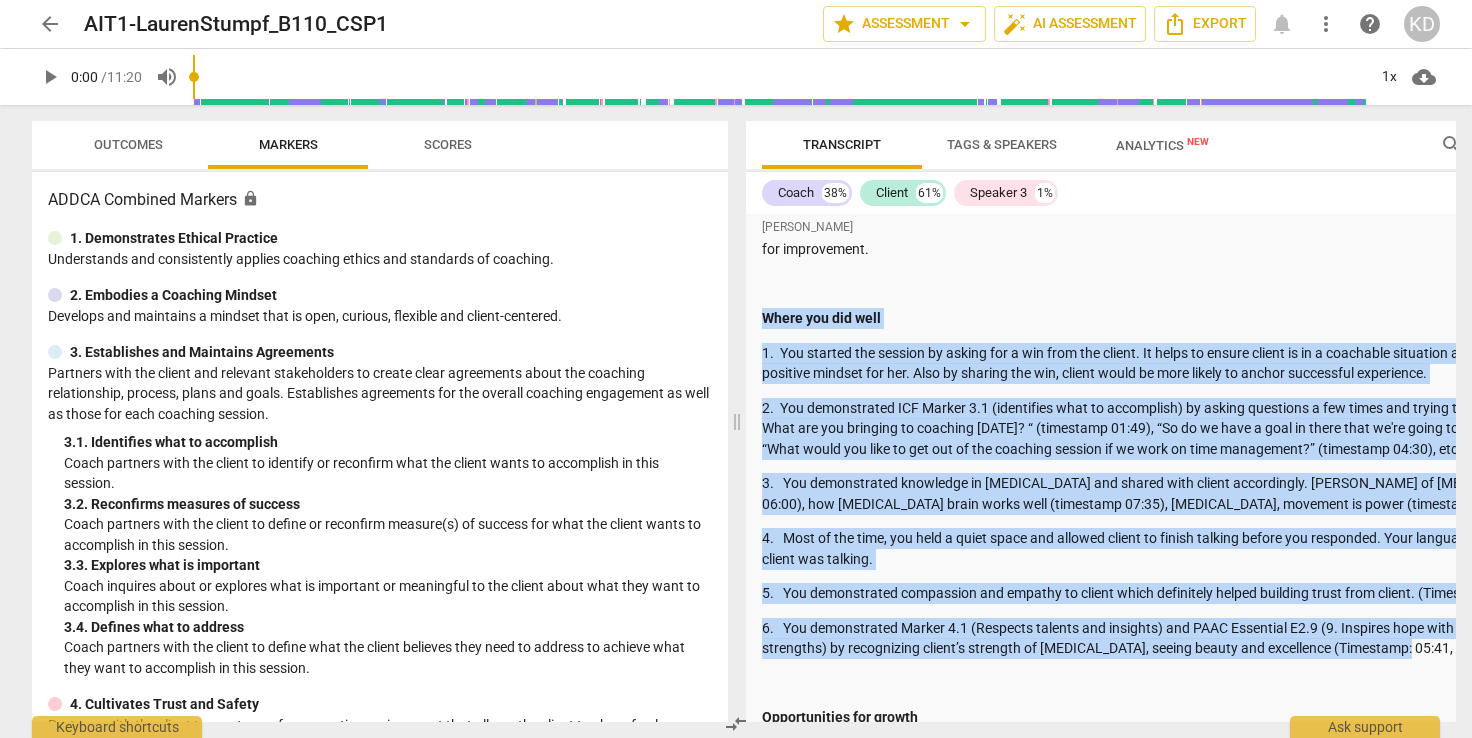 drag, startPoint x: 764, startPoint y: 316, endPoint x: 1378, endPoint y: 651, distance: 699.44336 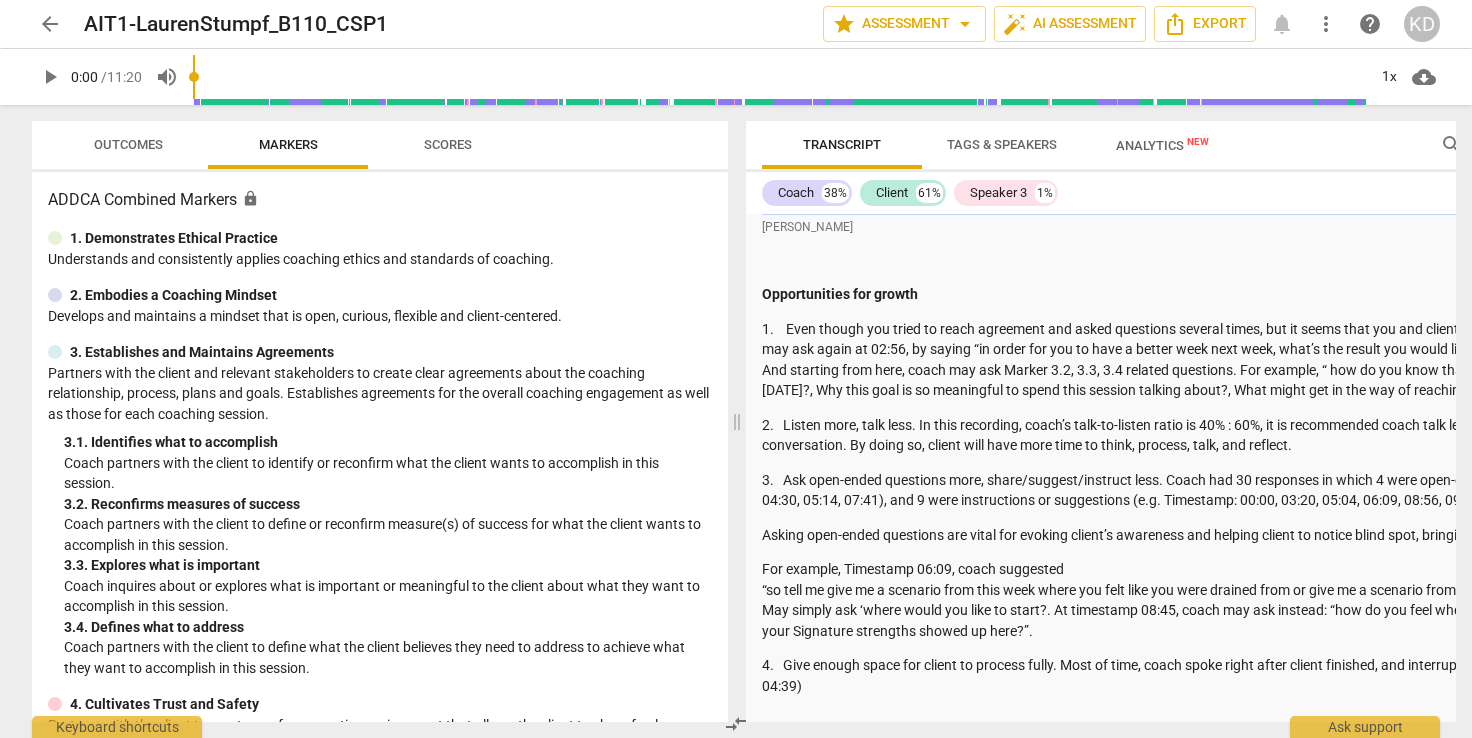 scroll, scrollTop: 3790, scrollLeft: 0, axis: vertical 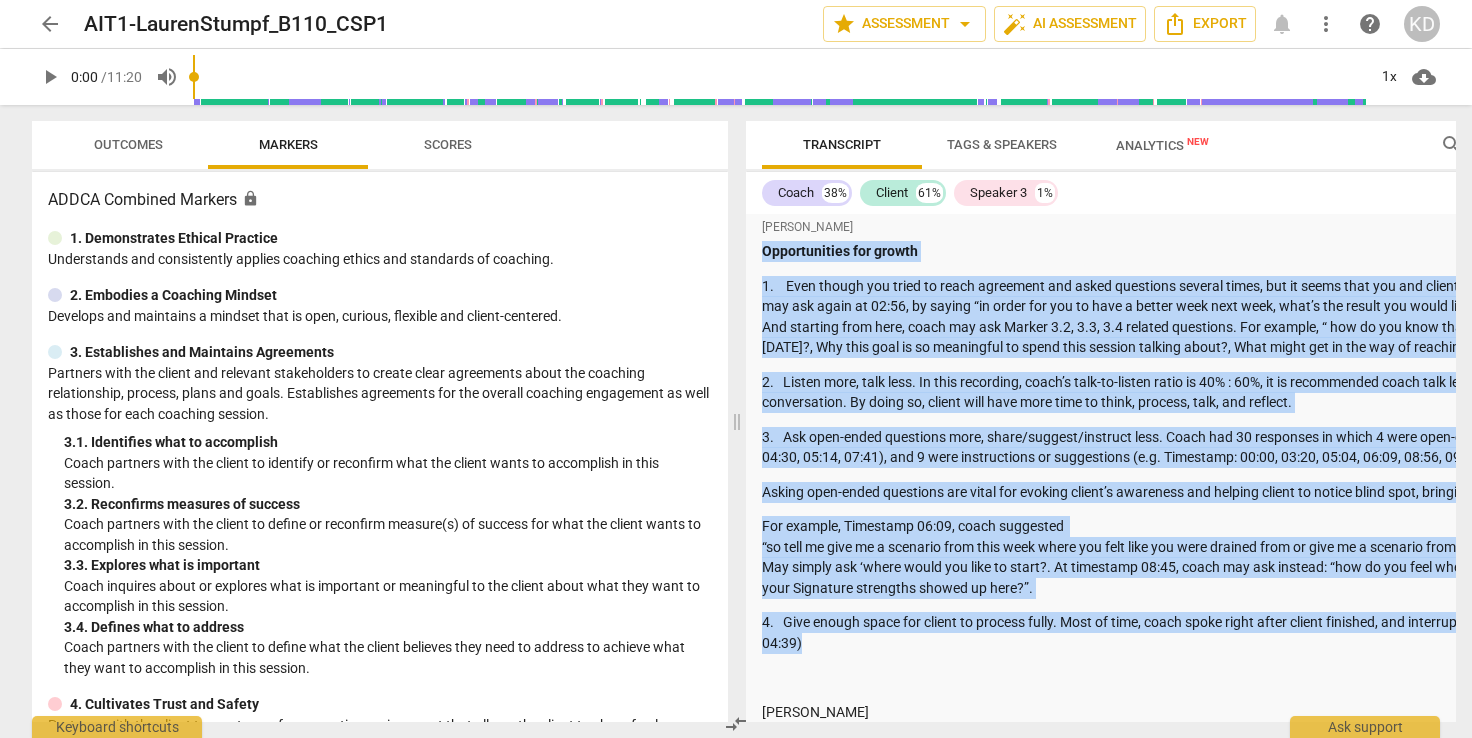 drag, startPoint x: 764, startPoint y: 254, endPoint x: 947, endPoint y: 651, distance: 437.14758 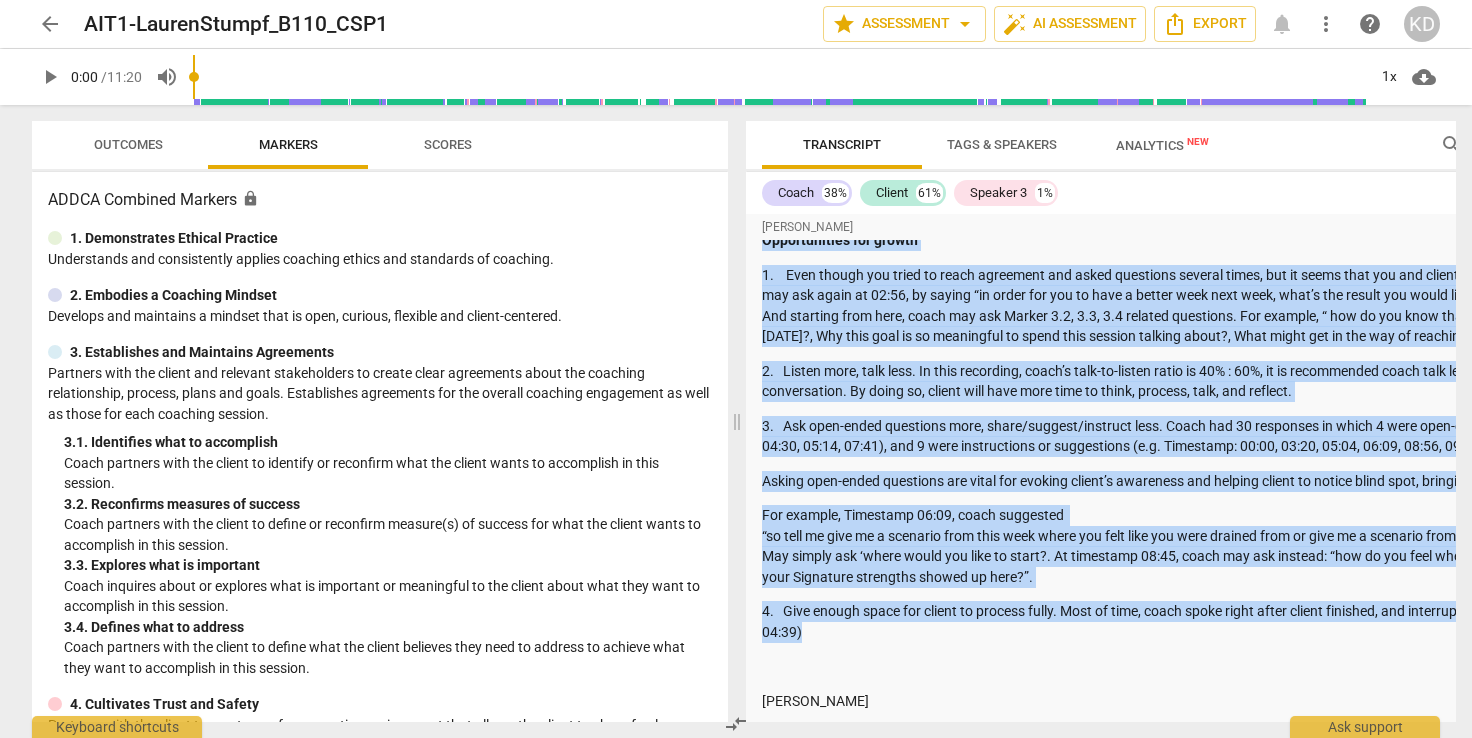 scroll, scrollTop: 3803, scrollLeft: 0, axis: vertical 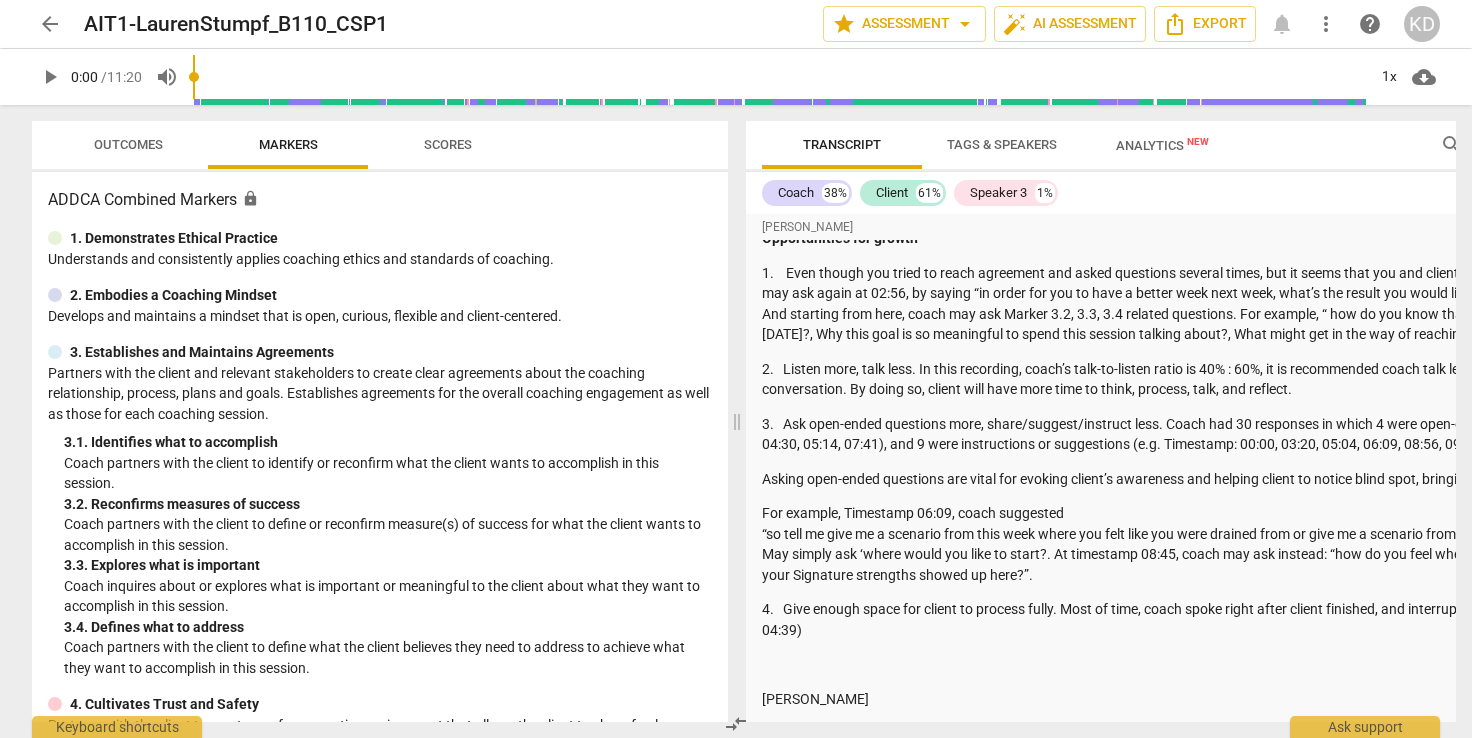 click on "Summary:   Hi [PERSON_NAME], congratulations for your first Basic CSP submission! As the first recording, you’ve done a pretty good job, and demonstrated certain coaching competencies. Please take the time to review the ICF/PACC time-stamped markers, in addition to the written notes, to learn in detail where you’ve done good, and areas for improvement. Where you did well 1.  You started the session by asking for a win from the client. It helps to ensure client is in a coachable situation at the very beginning and also set a positive mindset for her. Also by sharing the win, client would be more likely to anchor successful experience. 3.   You demonstrated knowledge in [MEDICAL_DATA] and shared with client accordingly. [PERSON_NAME] of [MEDICAL_DATA], (Timestamp: 05:41, 06:00), how [MEDICAL_DATA] brain works well (timestamp 07:35), [MEDICAL_DATA], movement is power (timestamp 09:45). 5.   You demonstrated compassion and empathy to client which definitely helped building trust from client. (Timestamp: 03:13, 03:20, 07:35, )" at bounding box center [1231, 214] 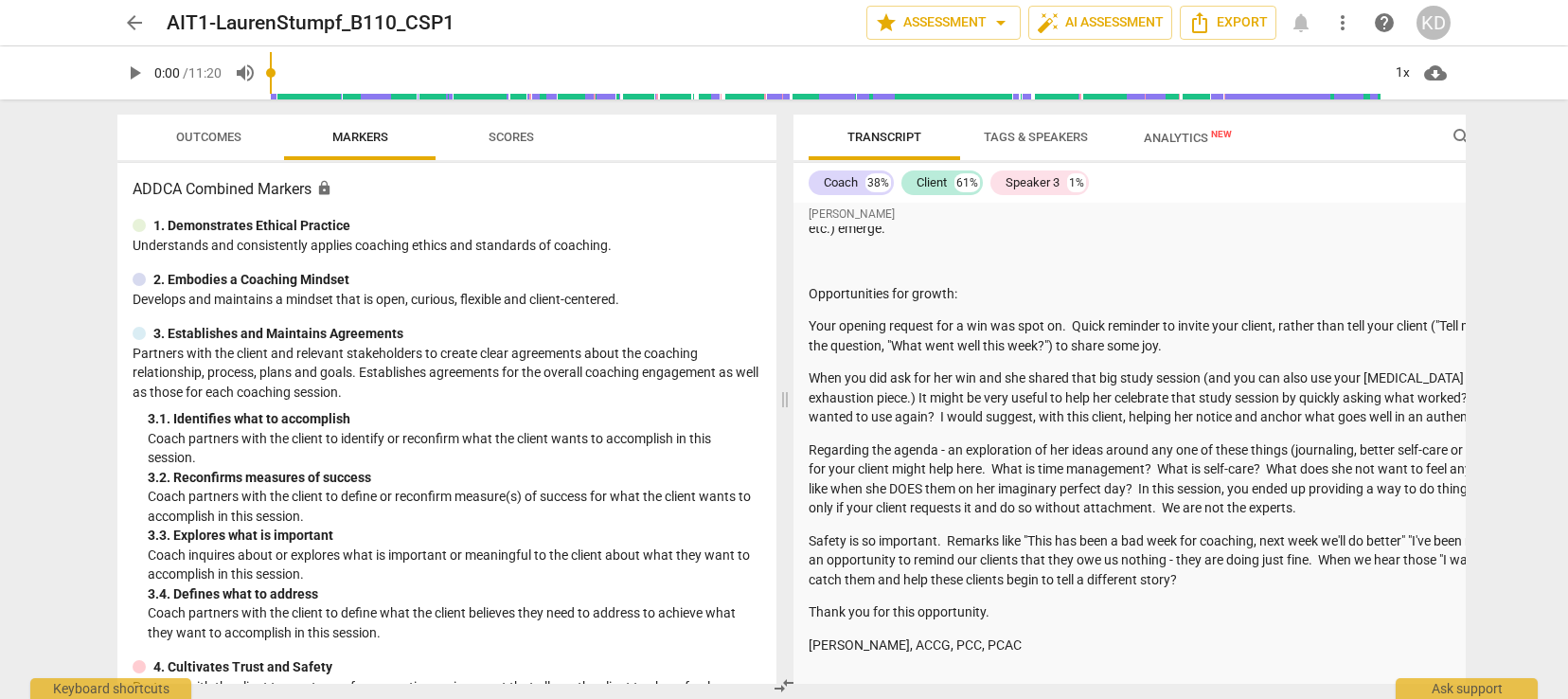 scroll, scrollTop: 919, scrollLeft: 0, axis: vertical 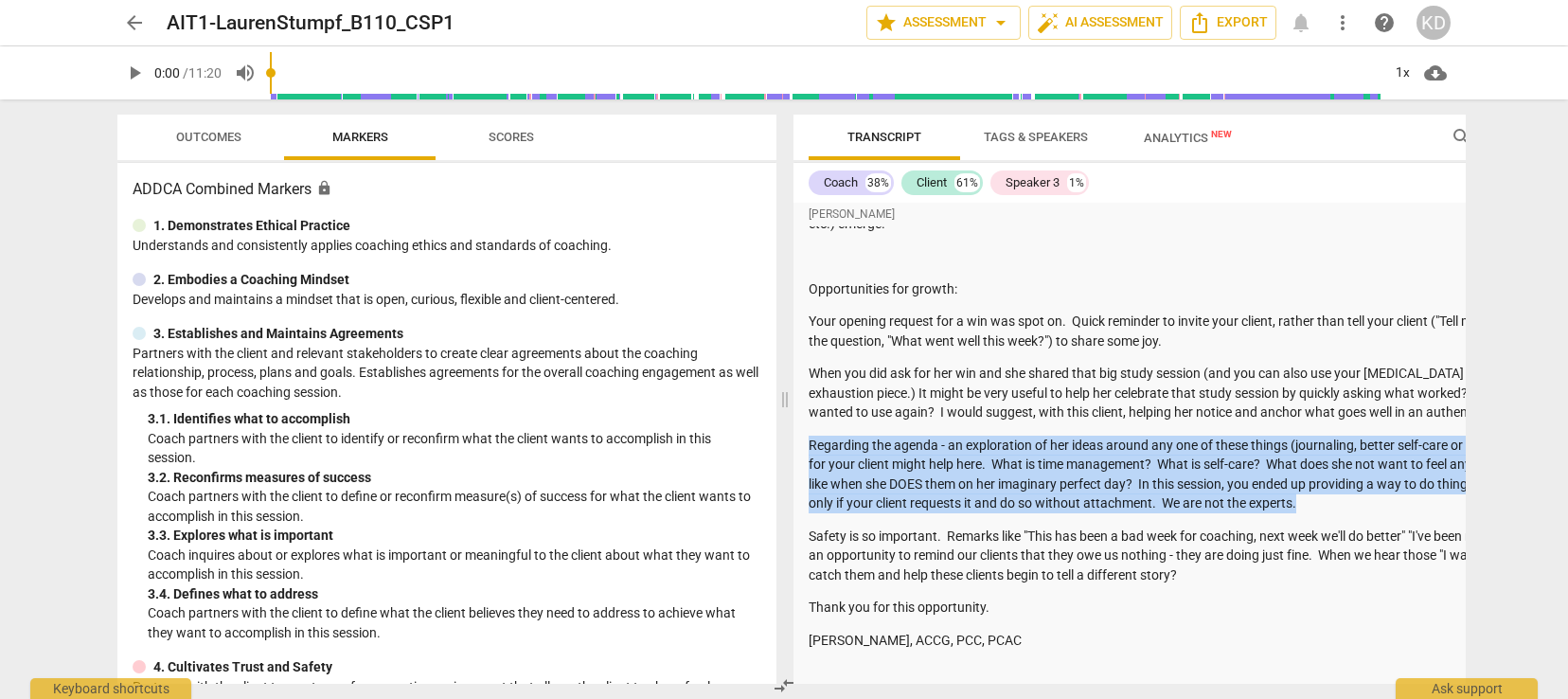 drag, startPoint x: 808, startPoint y: 441, endPoint x: 1321, endPoint y: 499, distance: 516.2683 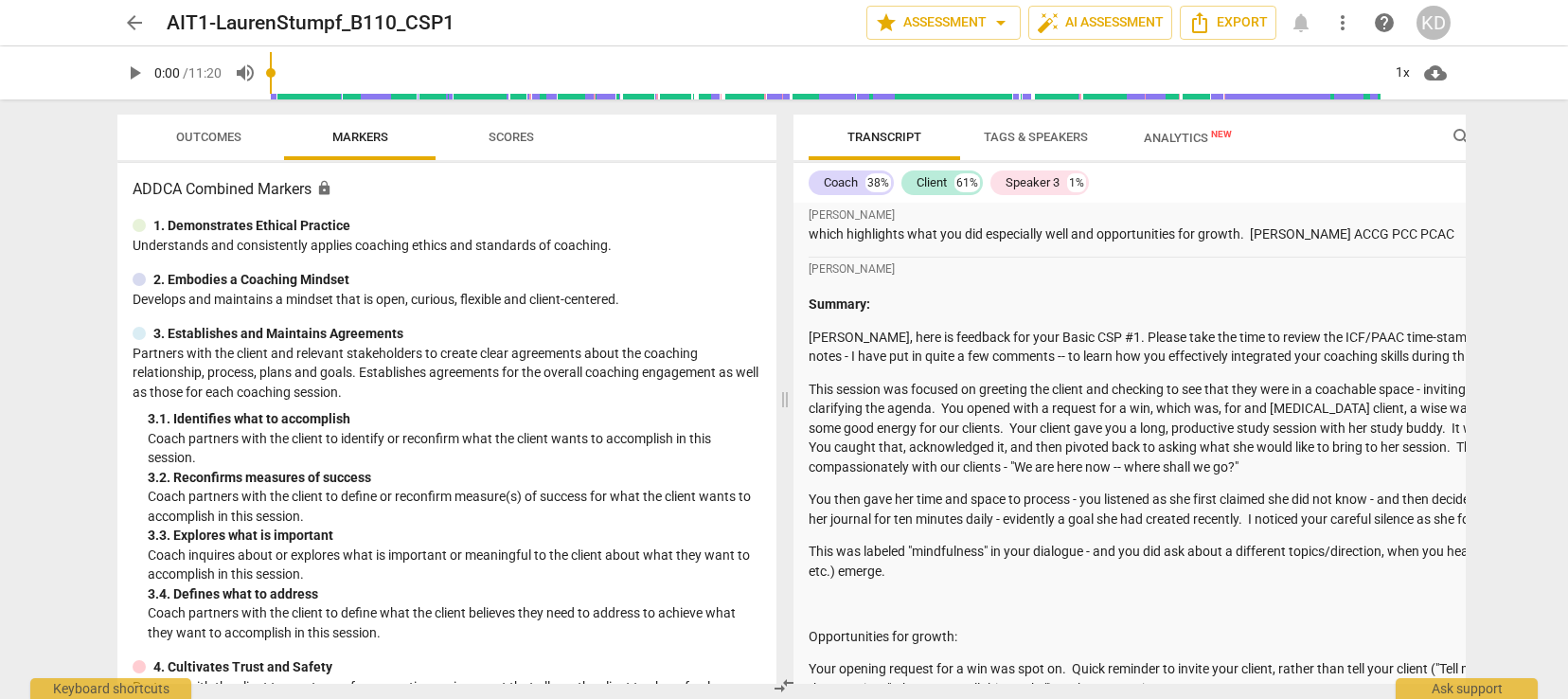 scroll, scrollTop: 573, scrollLeft: 0, axis: vertical 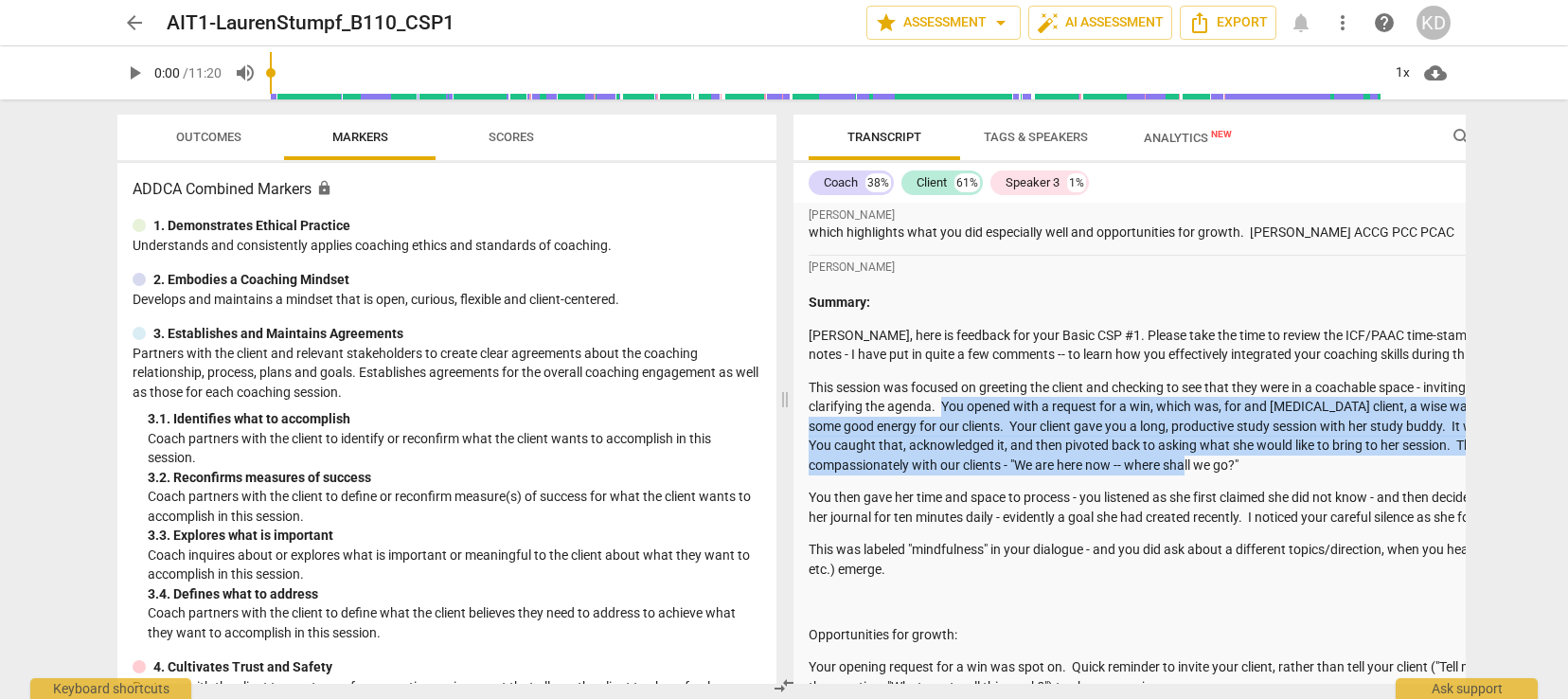drag, startPoint x: 941, startPoint y: 406, endPoint x: 1107, endPoint y: 467, distance: 176.85305 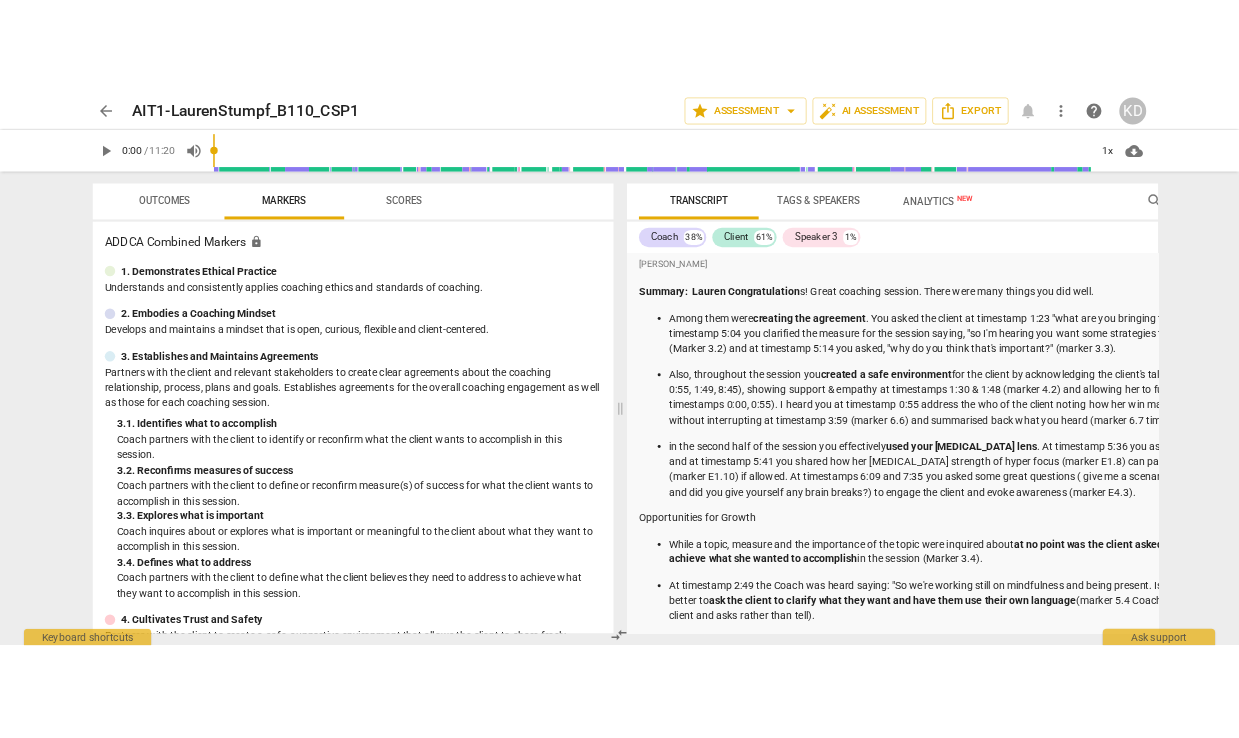 scroll, scrollTop: 0, scrollLeft: 0, axis: both 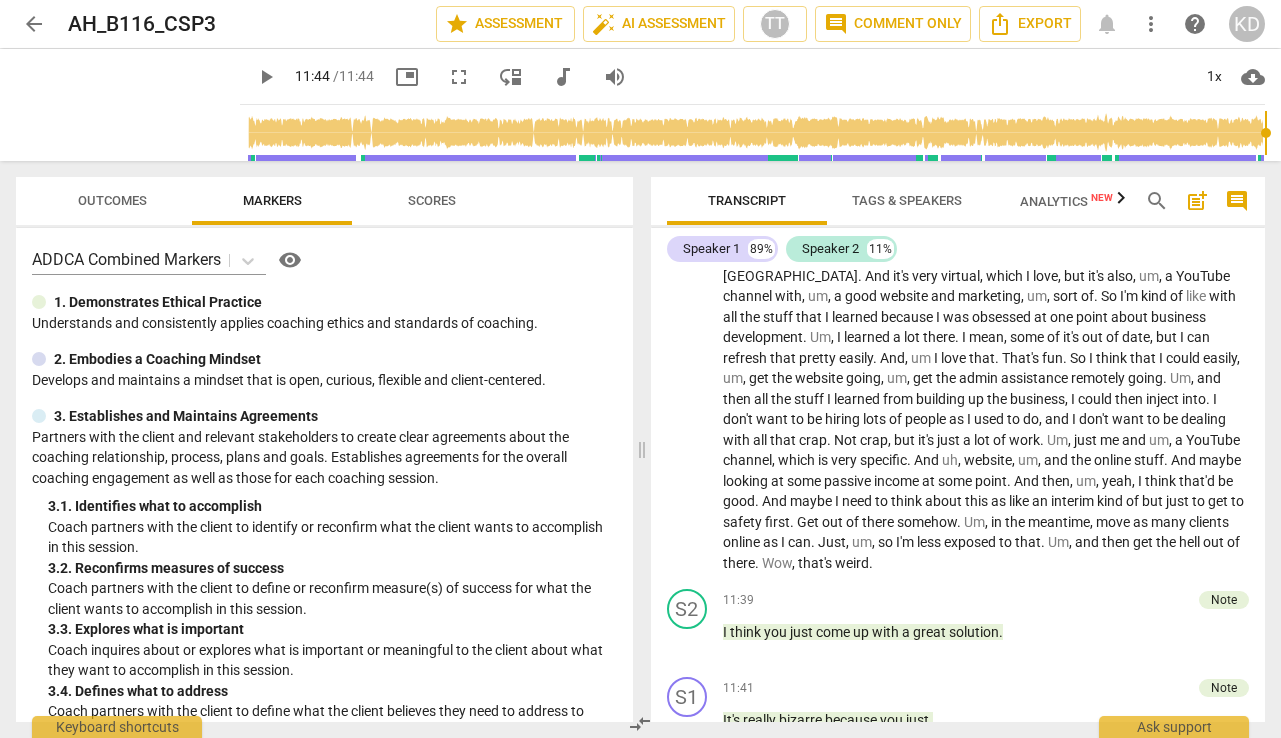 type on "704" 